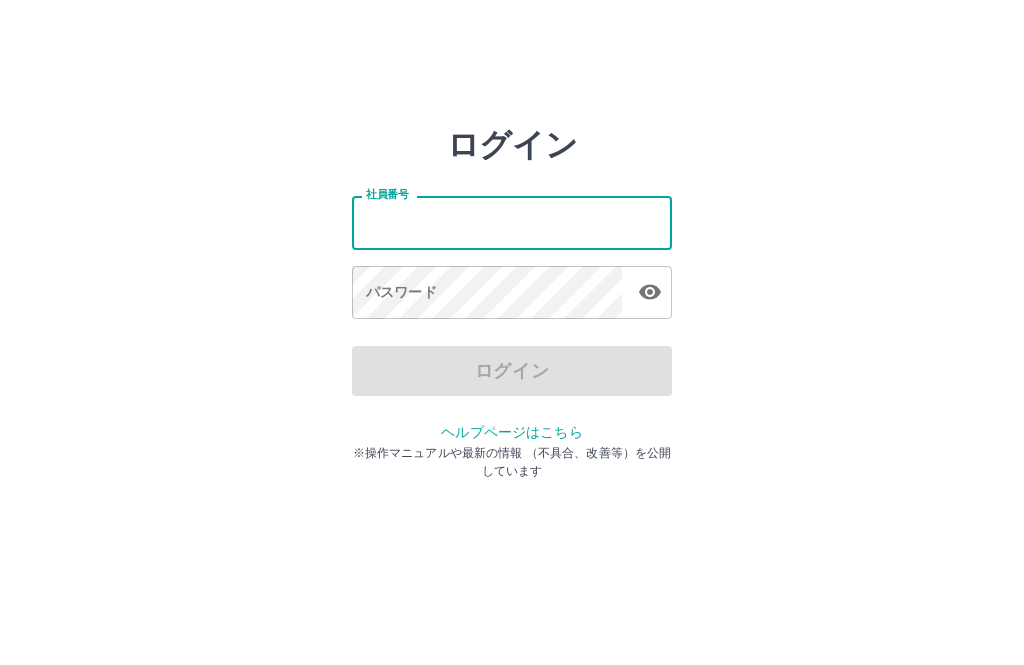 scroll, scrollTop: 90, scrollLeft: 0, axis: vertical 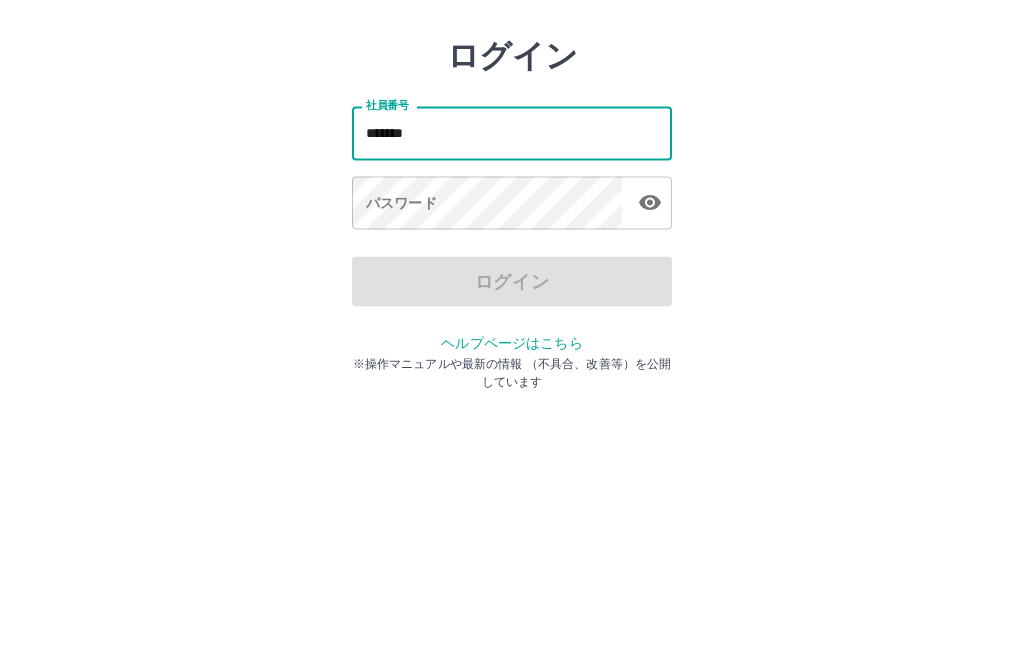 type on "*******" 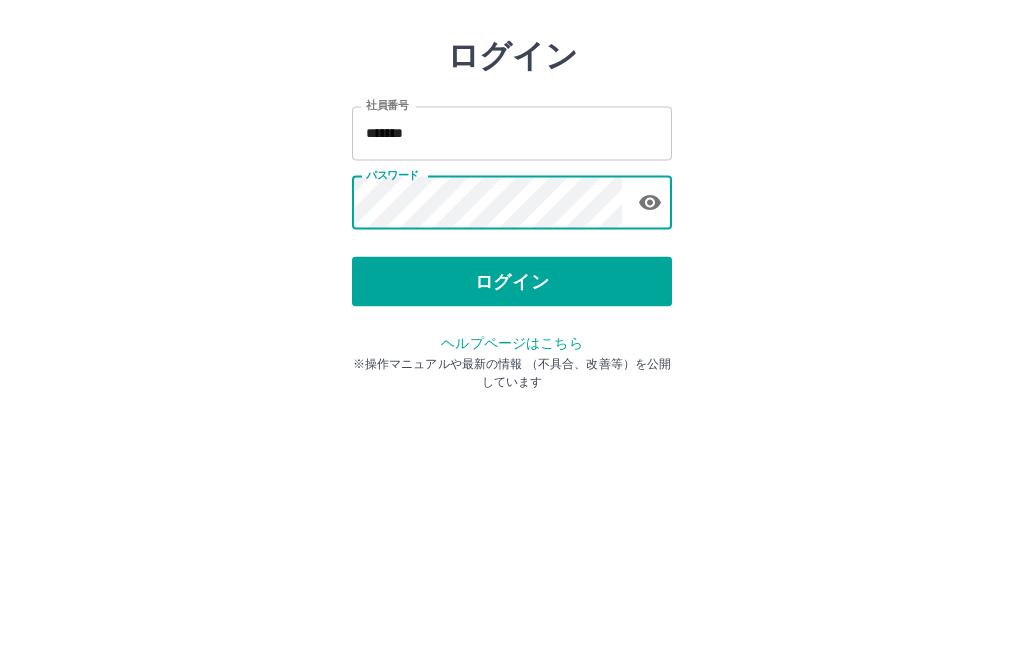 click on "ログイン" at bounding box center (512, 371) 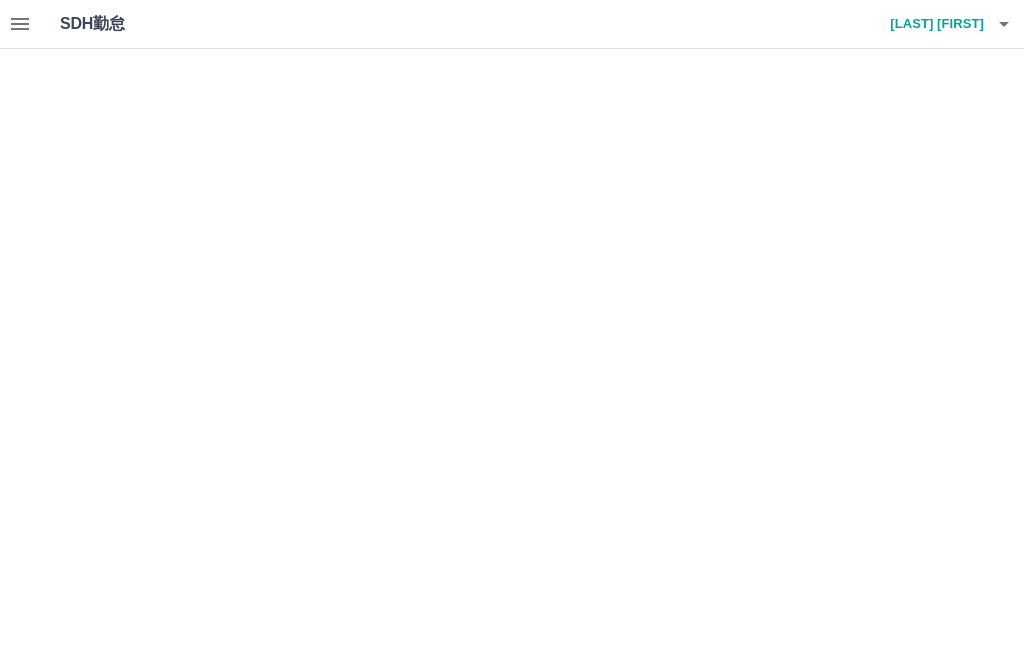 scroll, scrollTop: 0, scrollLeft: 0, axis: both 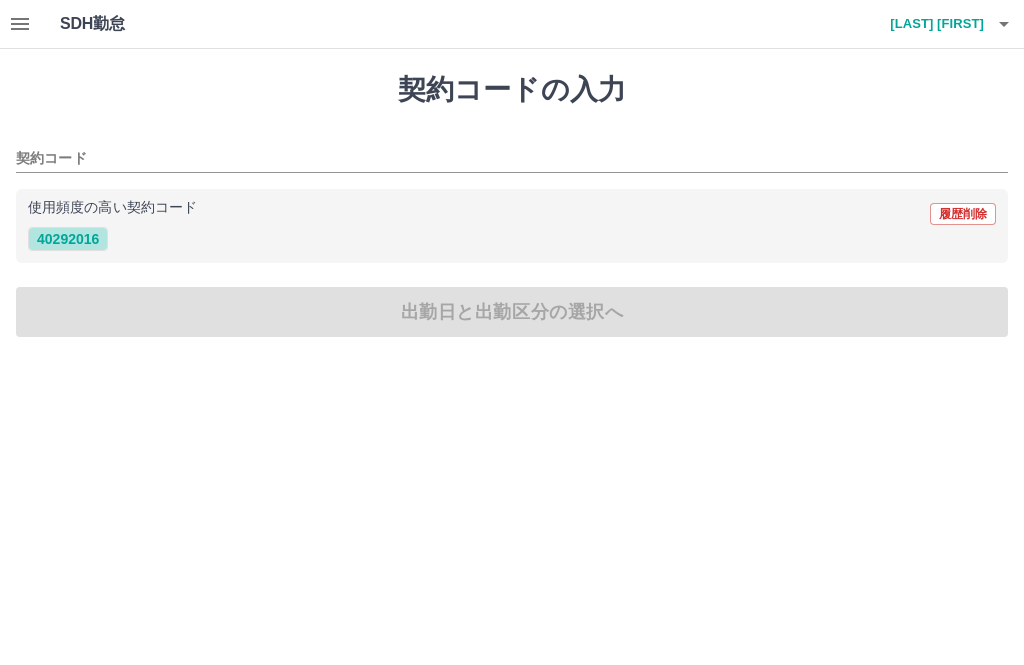 click on "40292016" at bounding box center (68, 239) 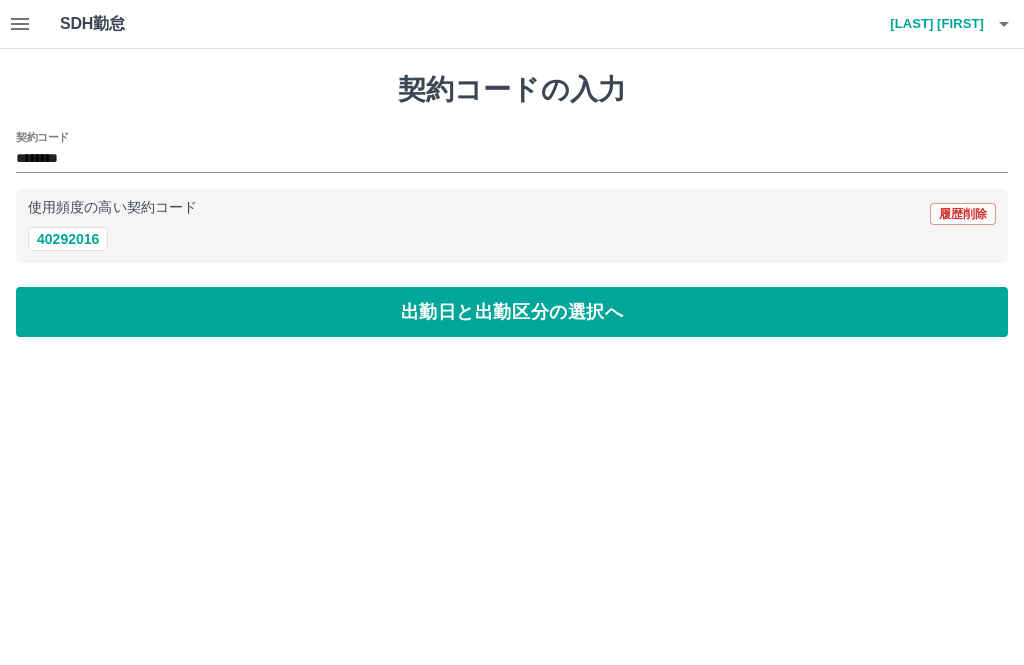 click on "出勤日と出勤区分の選択へ" at bounding box center [512, 312] 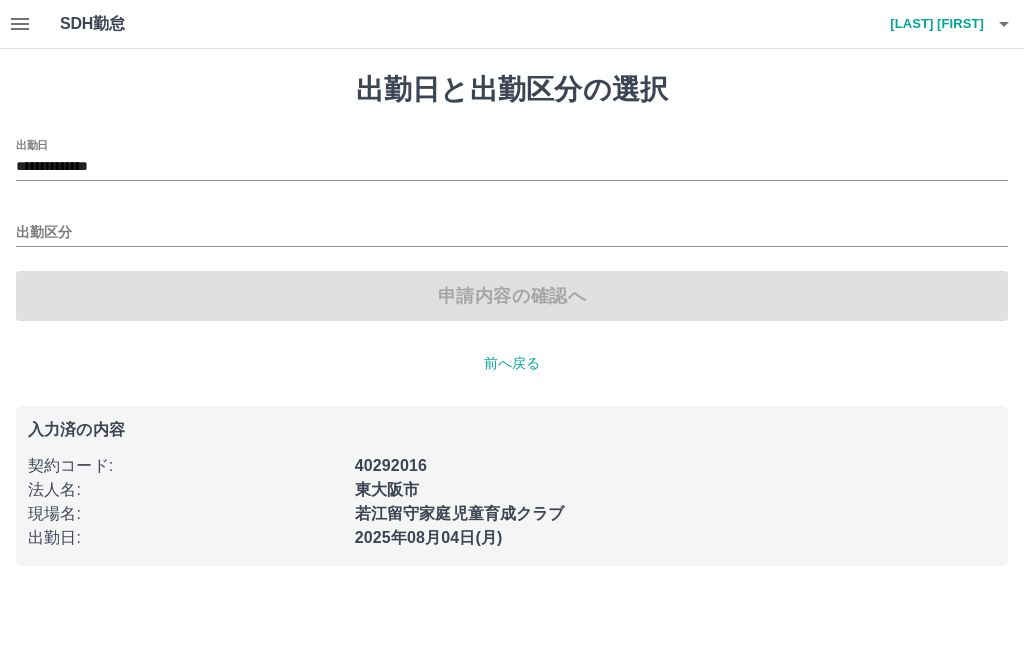 click on "出勤区分" at bounding box center [512, 233] 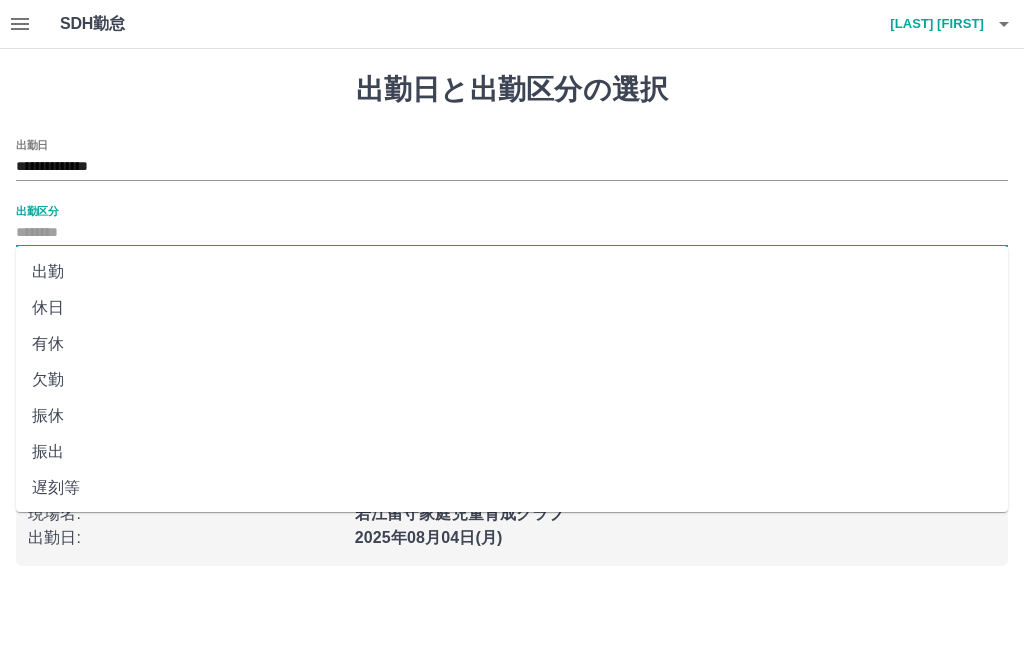 click on "出勤" at bounding box center (512, 272) 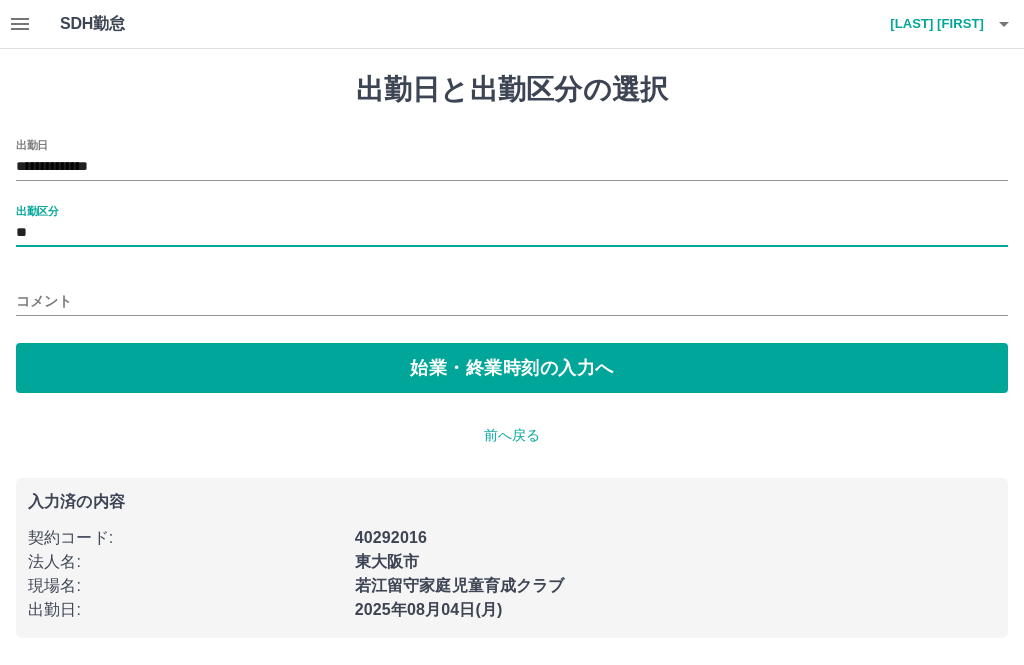 click on "始業・終業時刻の入力へ" at bounding box center [512, 368] 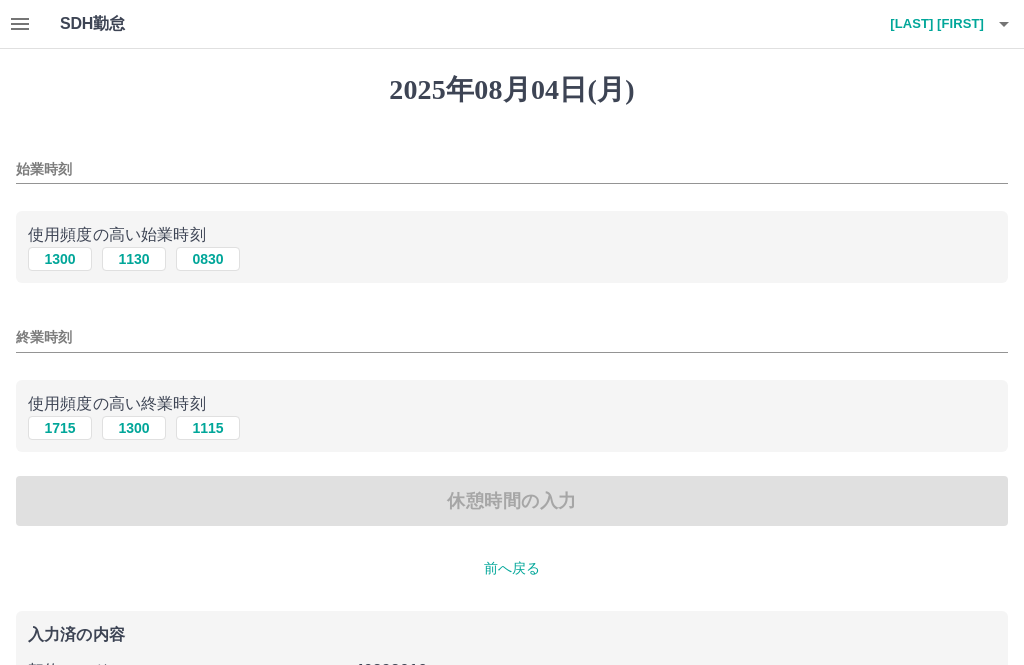 click on "始業時刻" at bounding box center (512, 169) 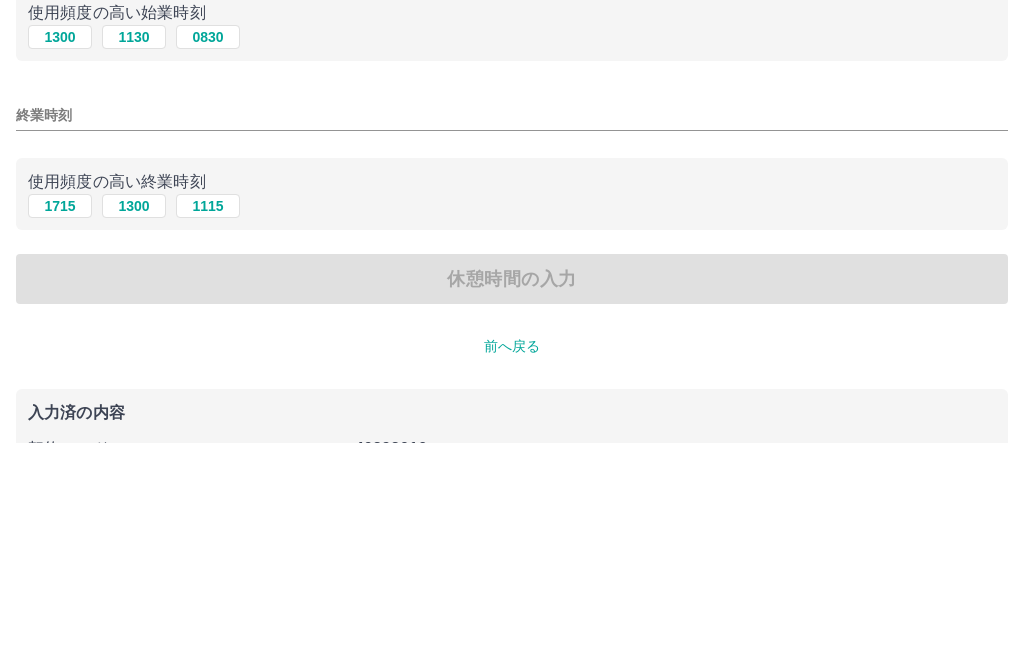 type on "****" 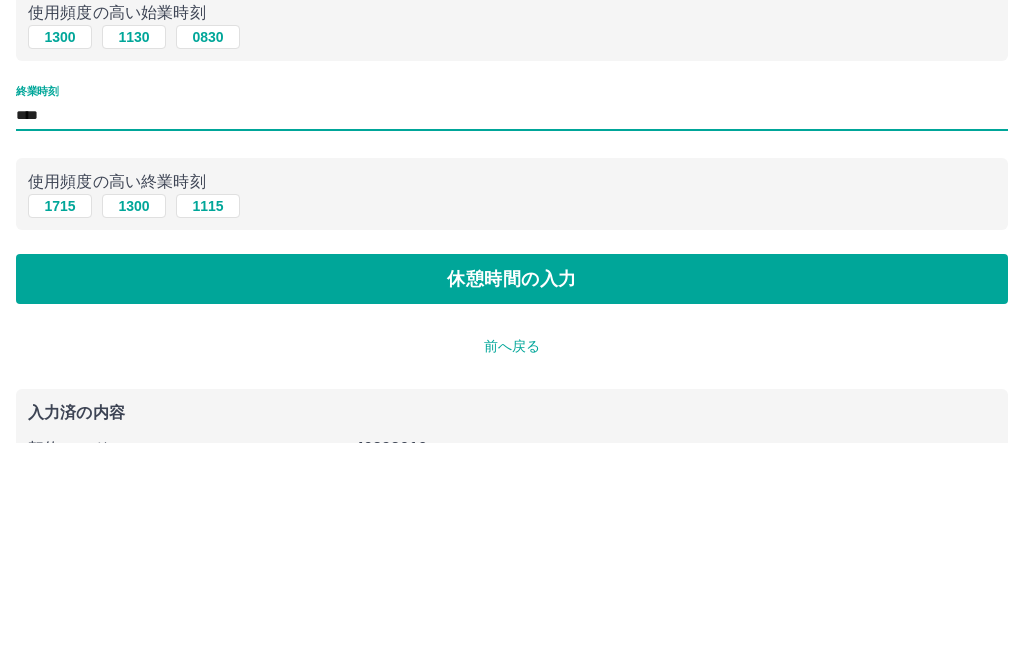 type on "****" 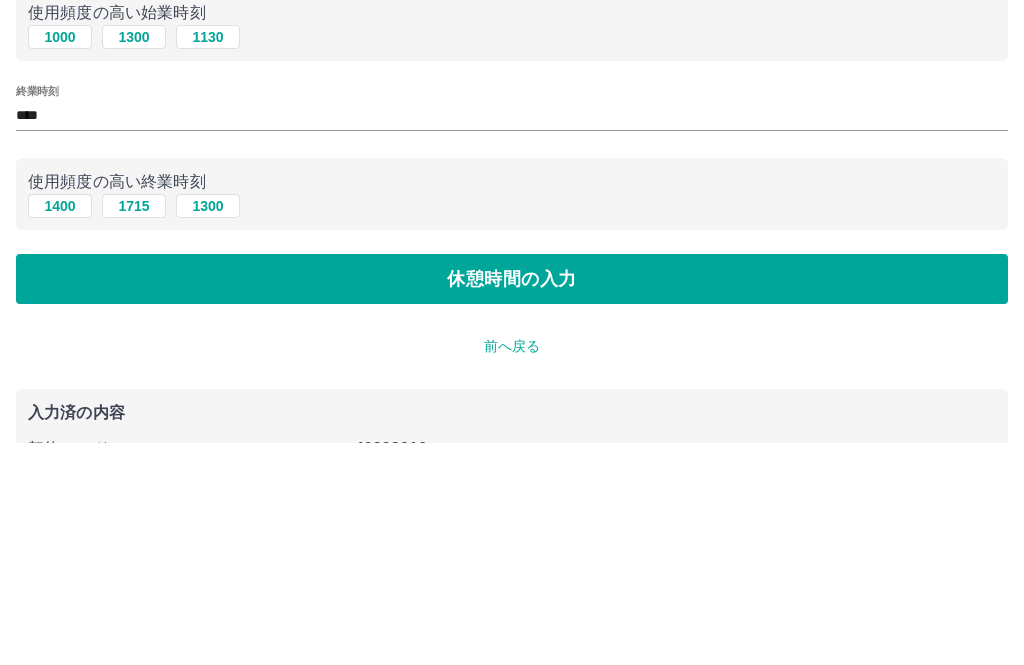scroll, scrollTop: 92, scrollLeft: 0, axis: vertical 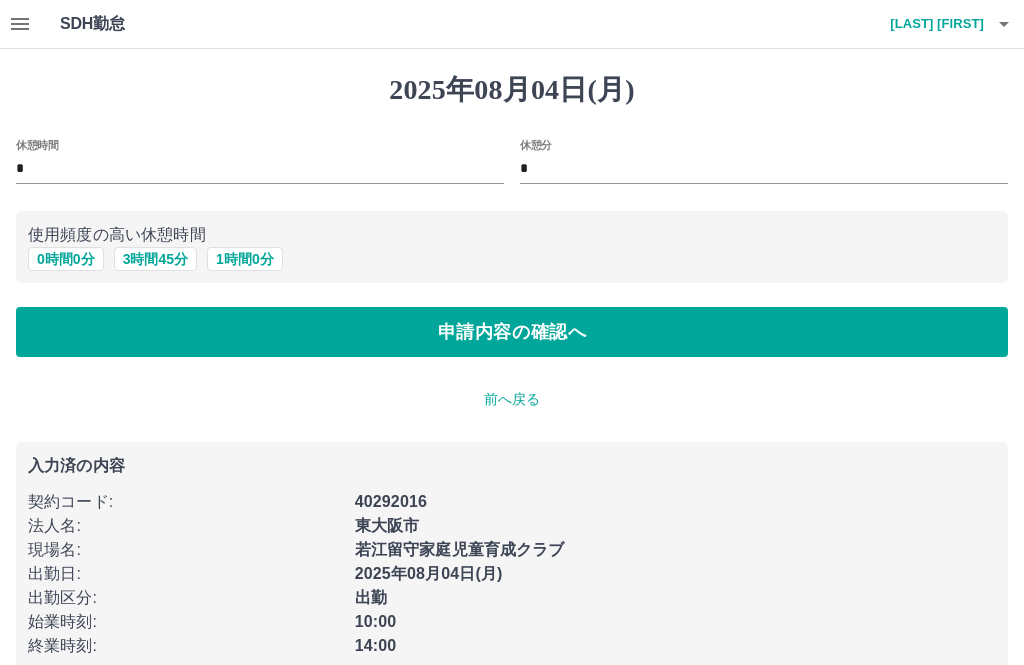 click on "0 時間 0 分" at bounding box center [66, 259] 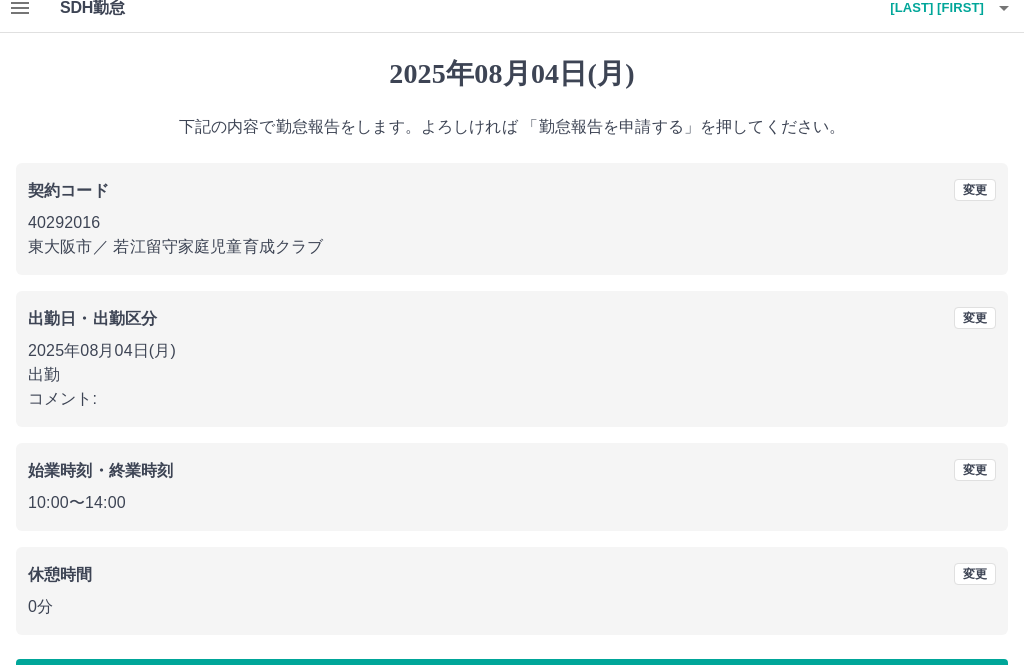 scroll, scrollTop: 19, scrollLeft: 0, axis: vertical 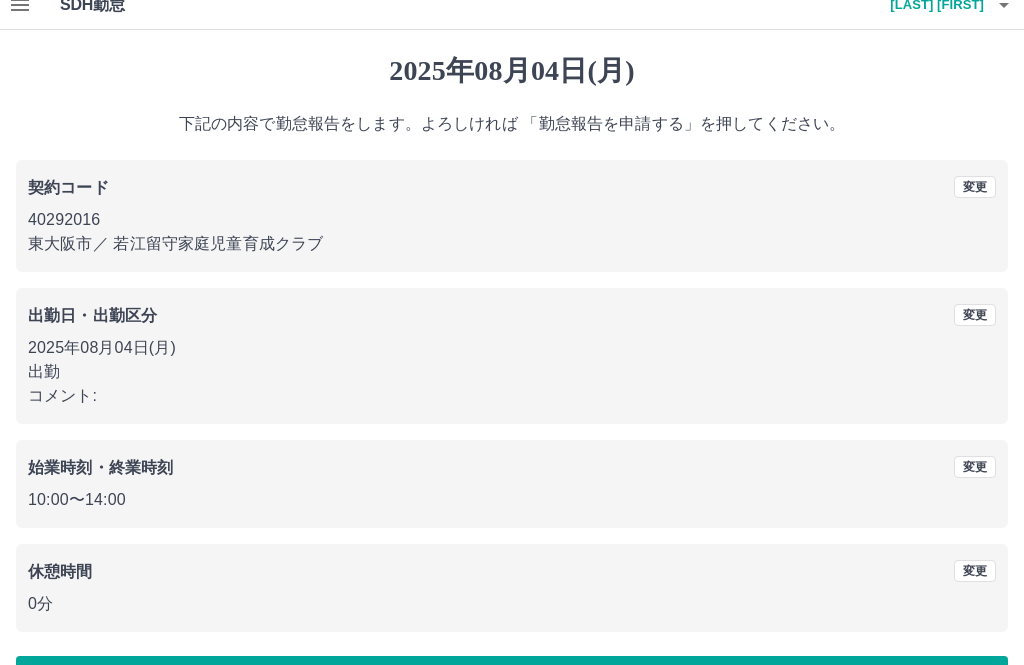 click on "勤怠報告を申請する" at bounding box center [512, 681] 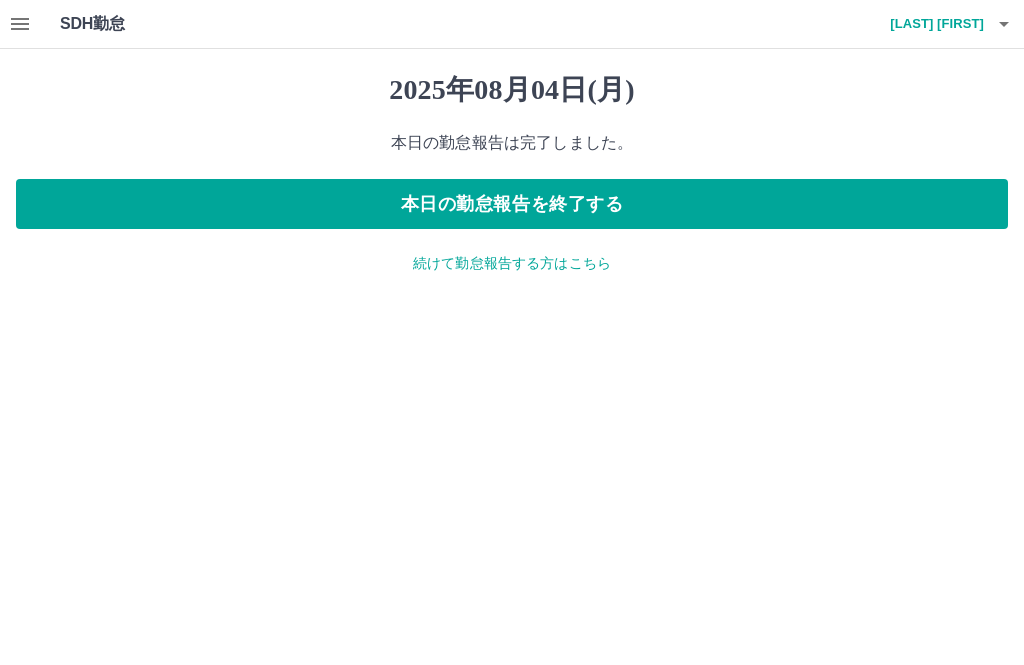 scroll, scrollTop: 0, scrollLeft: 0, axis: both 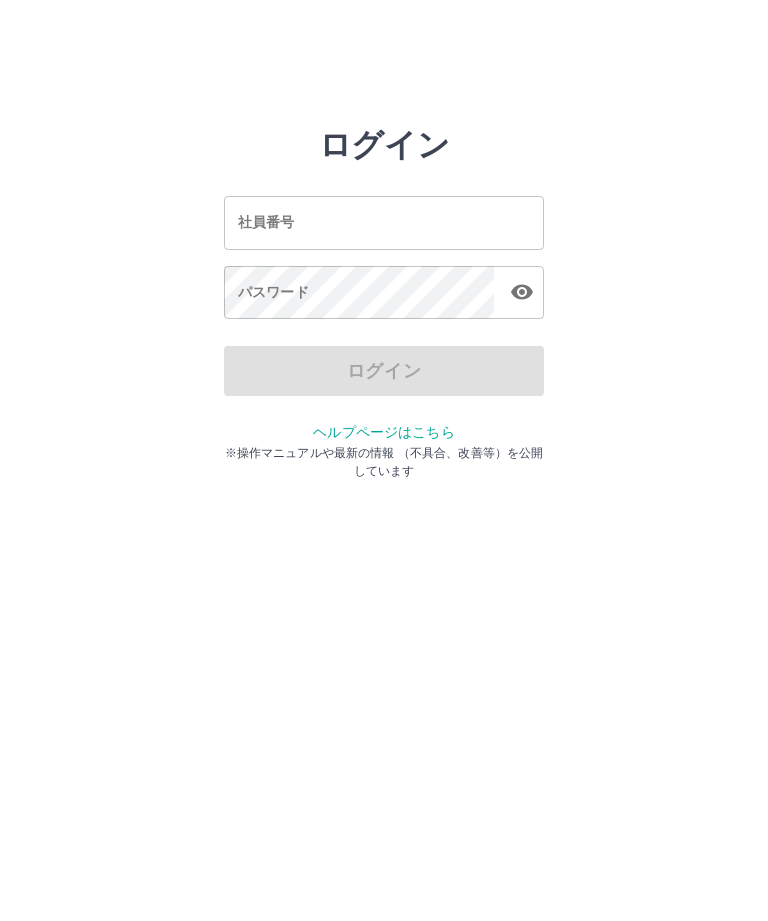 click on "社員番号" at bounding box center [384, 222] 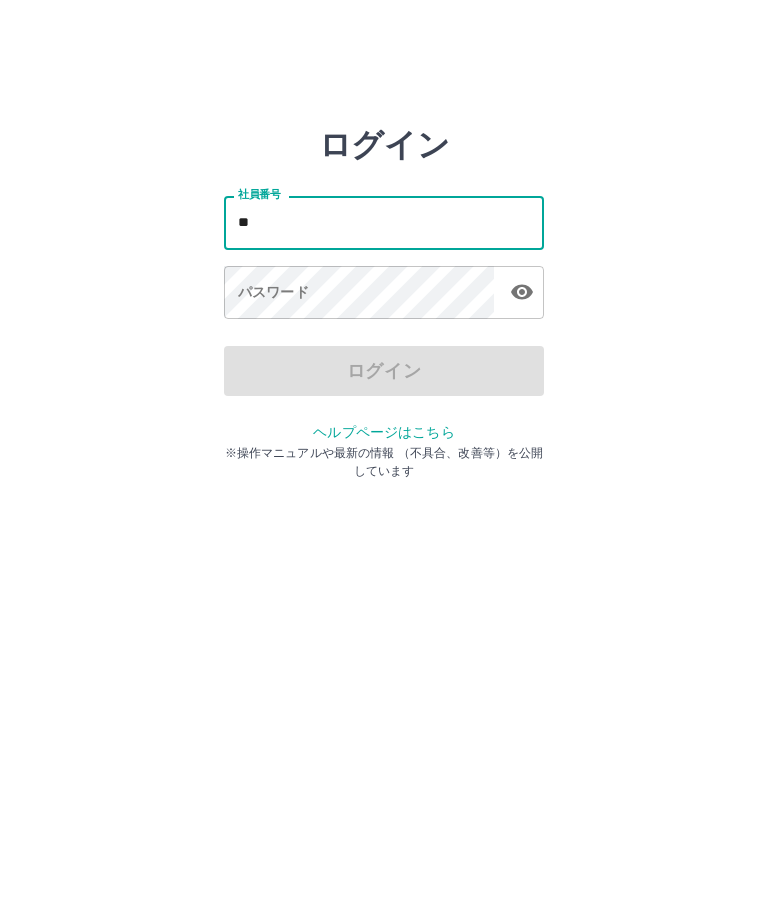 type on "*" 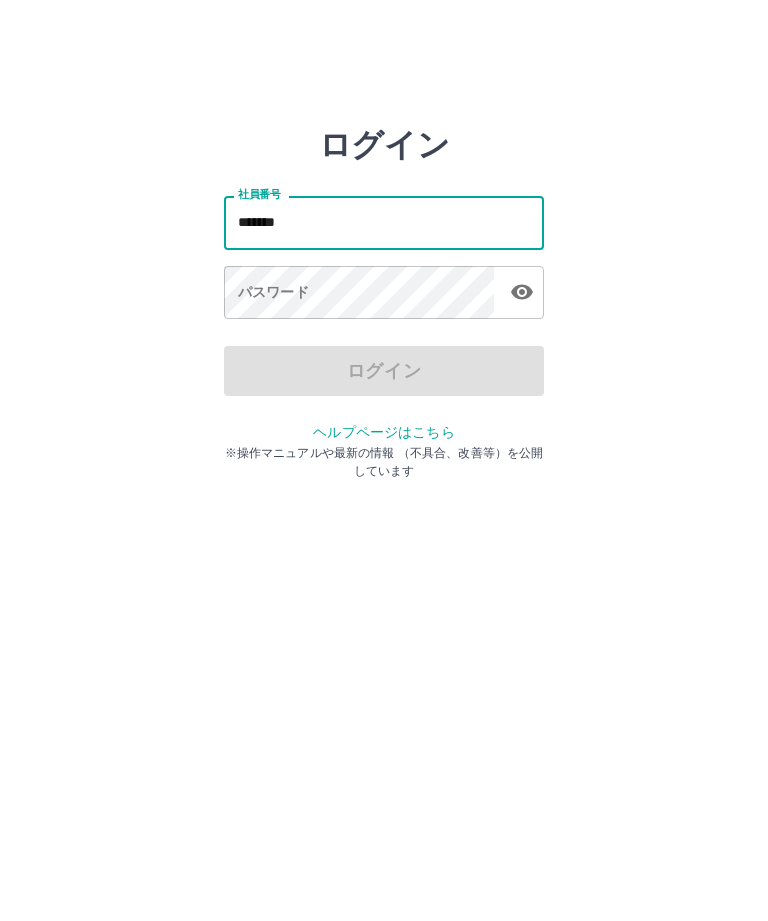 type on "*******" 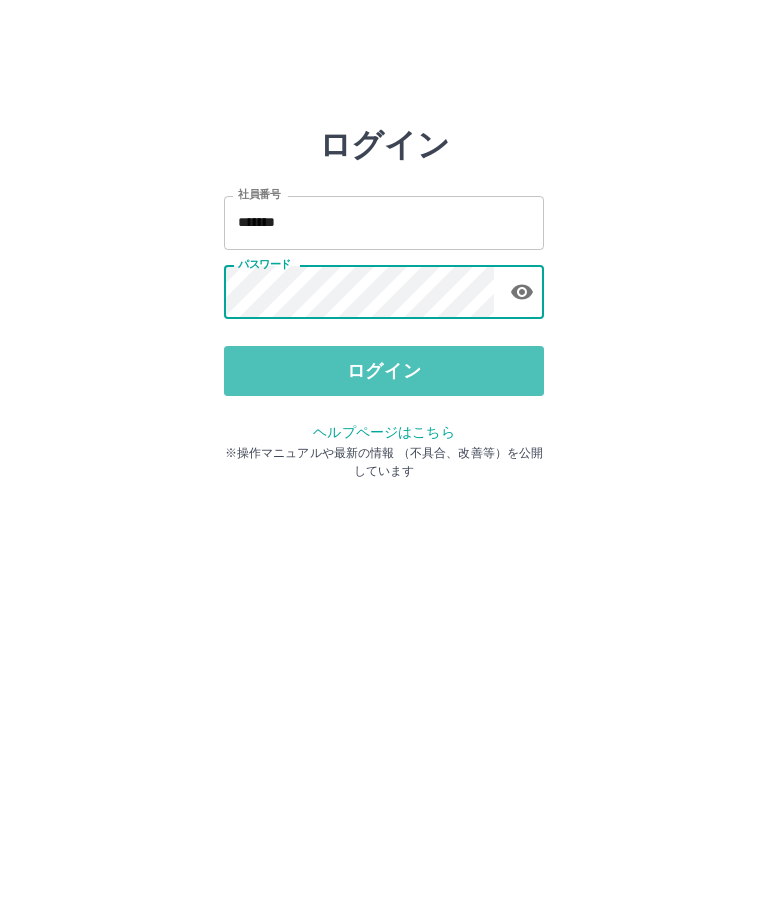 click on "ログイン" at bounding box center (384, 371) 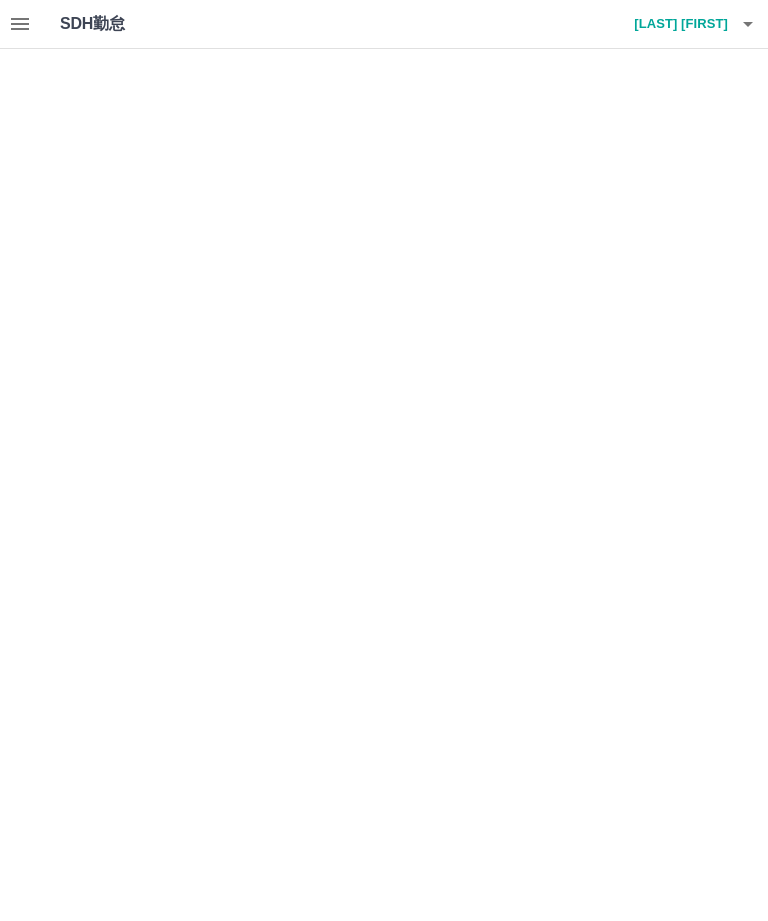 scroll, scrollTop: 0, scrollLeft: 0, axis: both 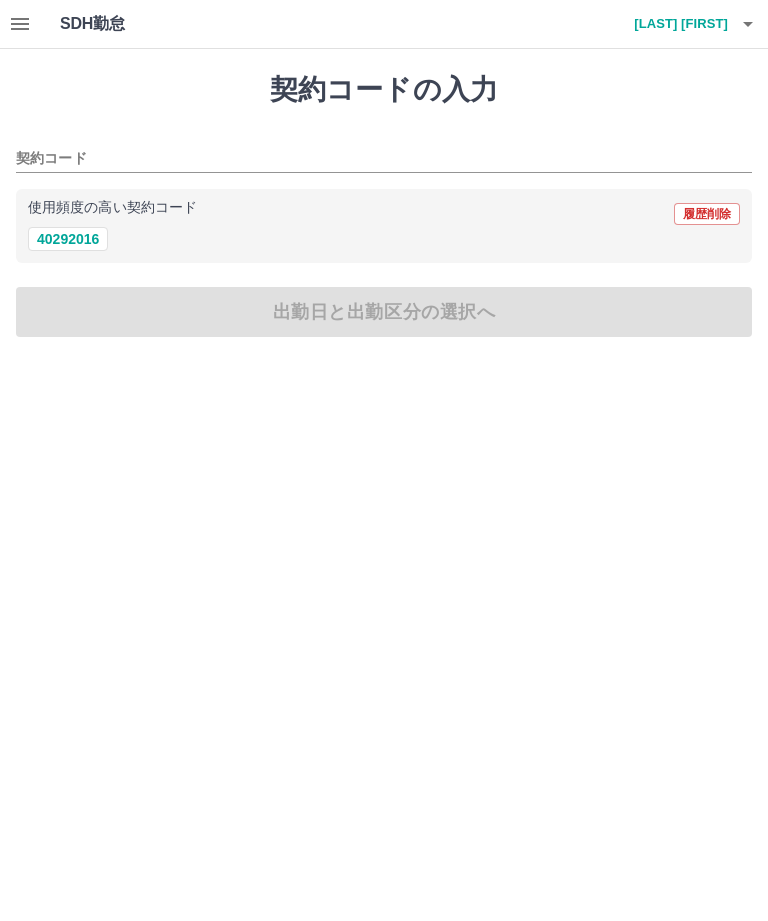 click on "40292016" at bounding box center (68, 239) 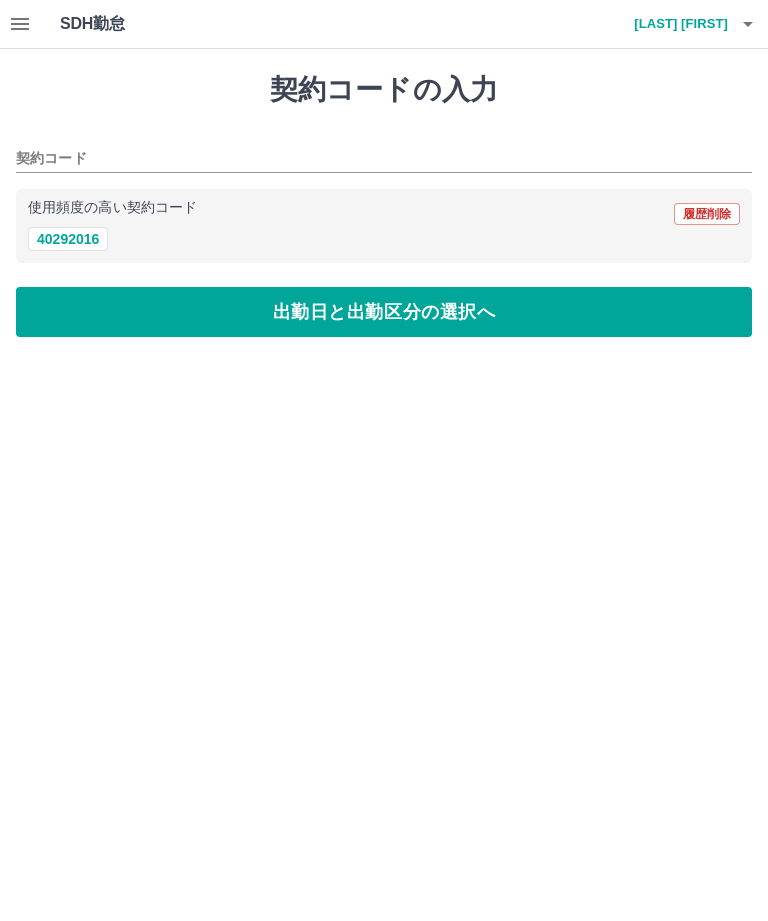 type on "********" 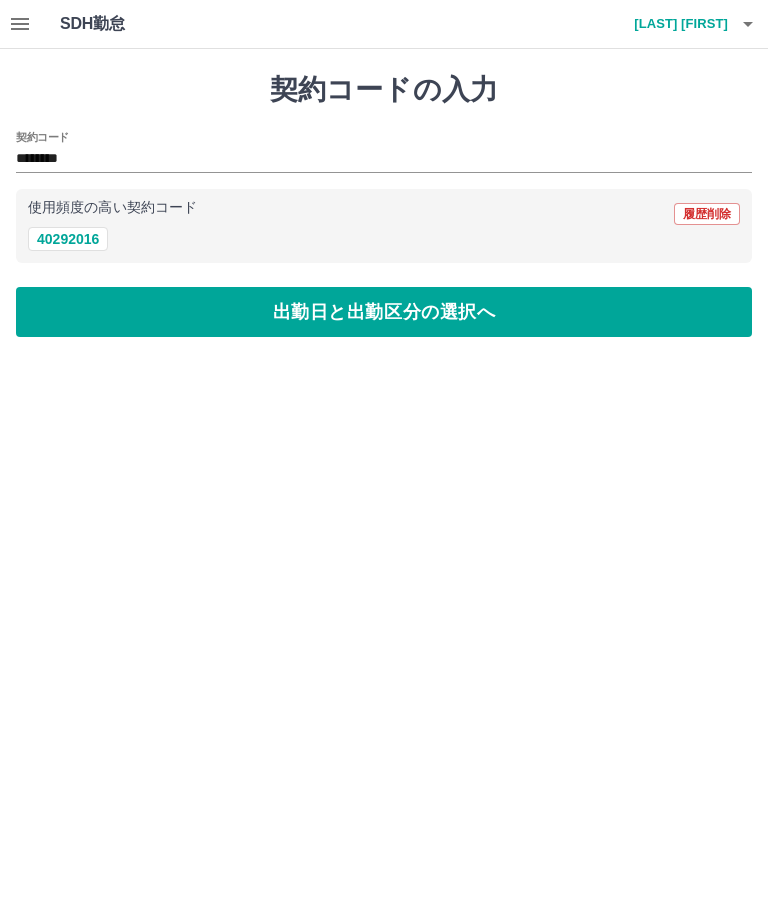 click on "出勤日と出勤区分の選択へ" at bounding box center (384, 312) 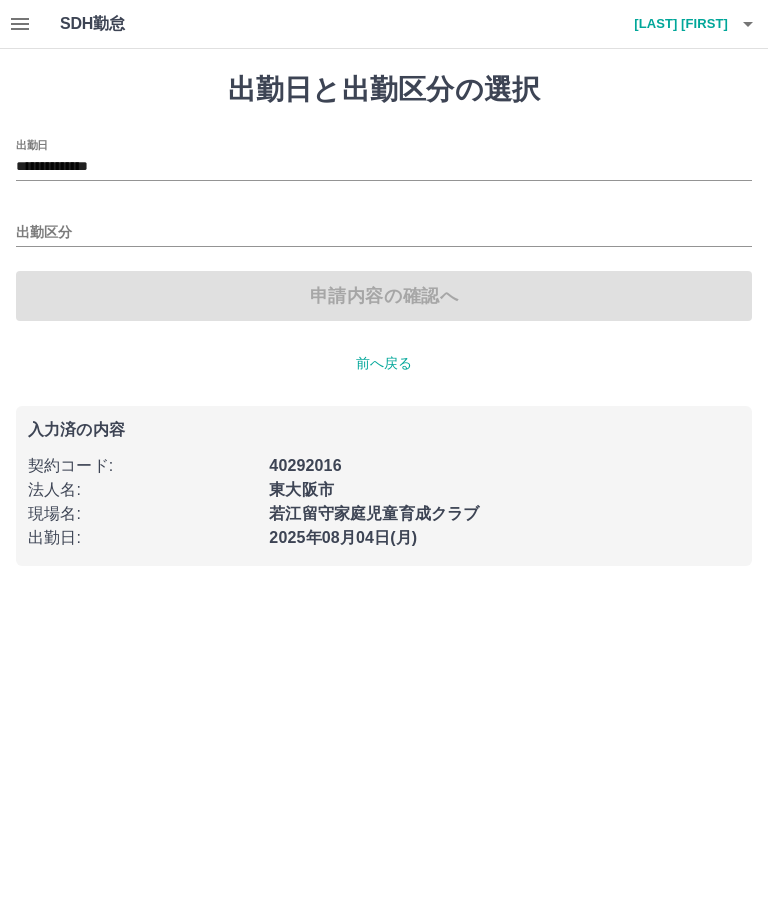 click on "出勤区分" at bounding box center [384, 233] 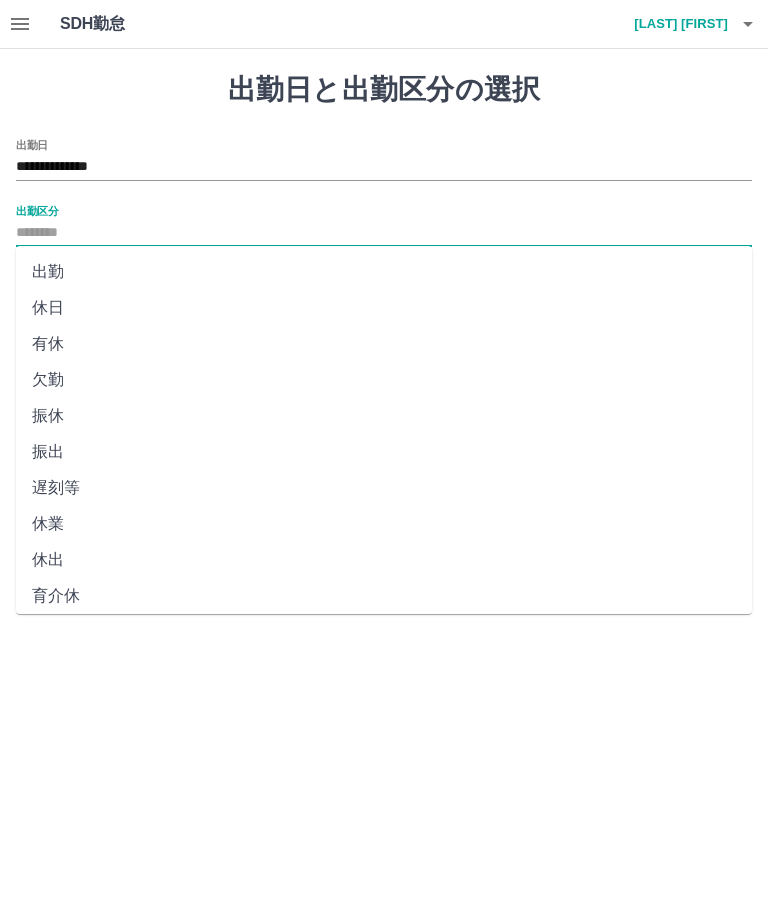 click on "出勤" at bounding box center (384, 272) 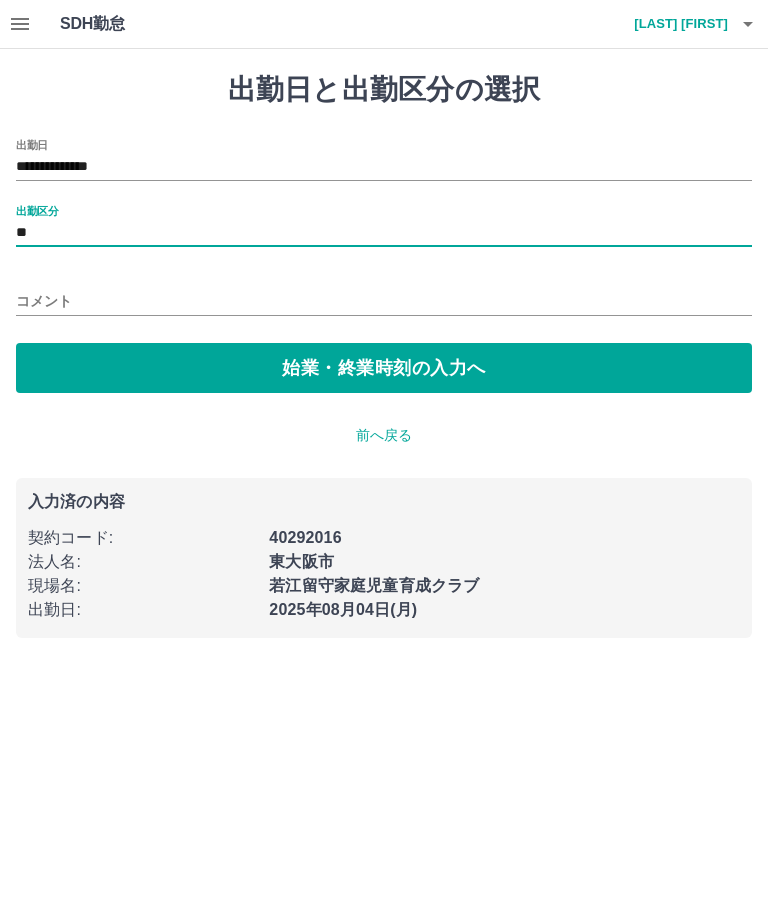 click on "始業・終業時刻の入力へ" at bounding box center [384, 368] 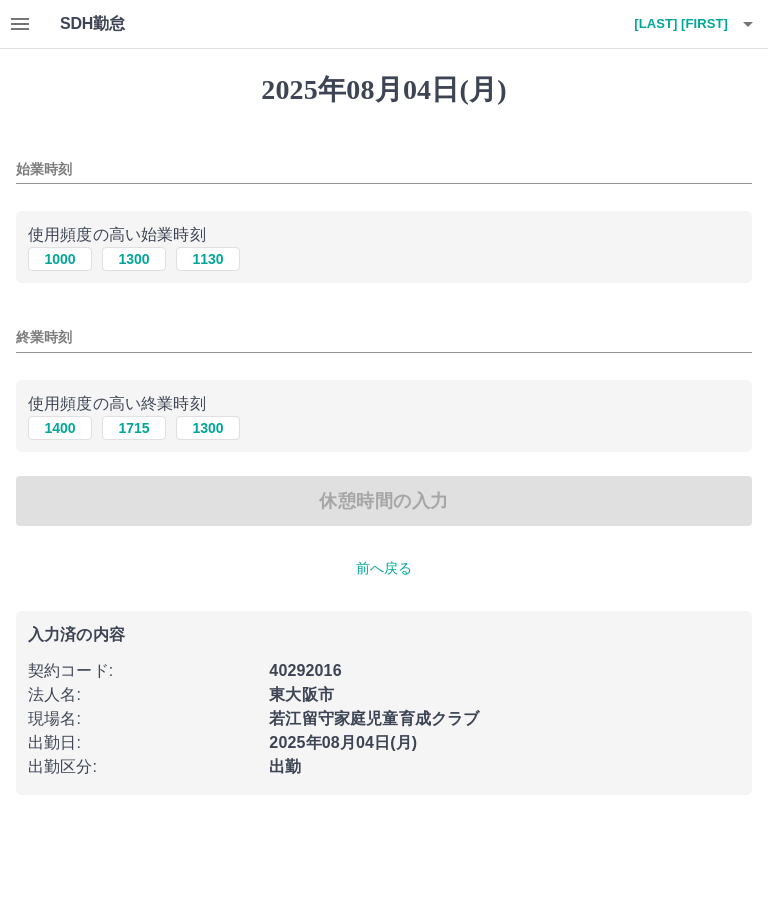 click on "始業時刻" at bounding box center (384, 169) 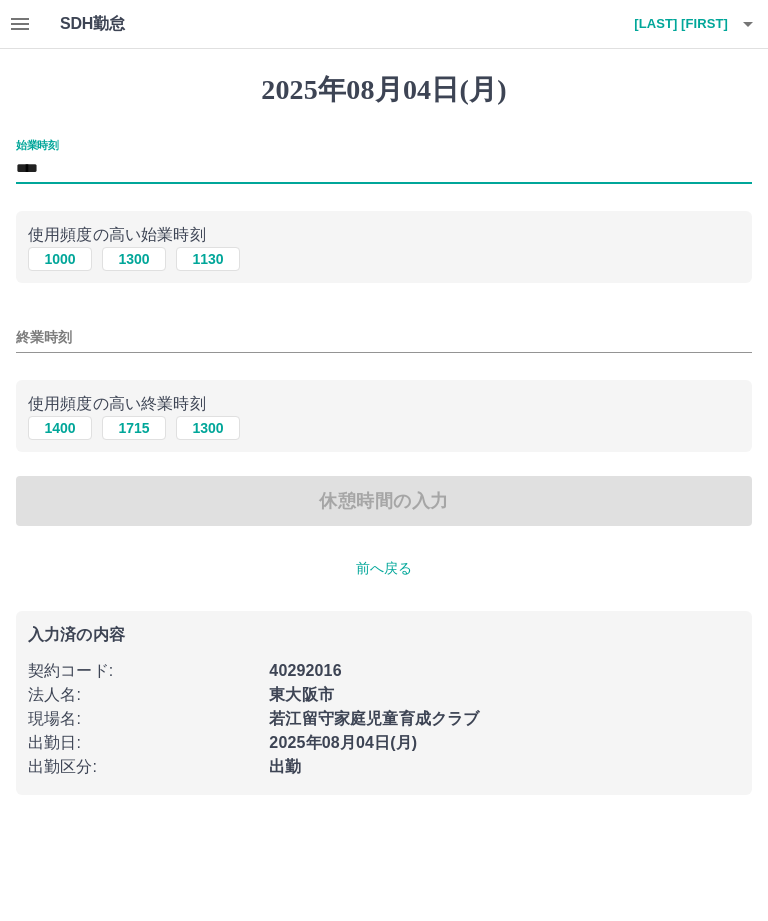 type on "****" 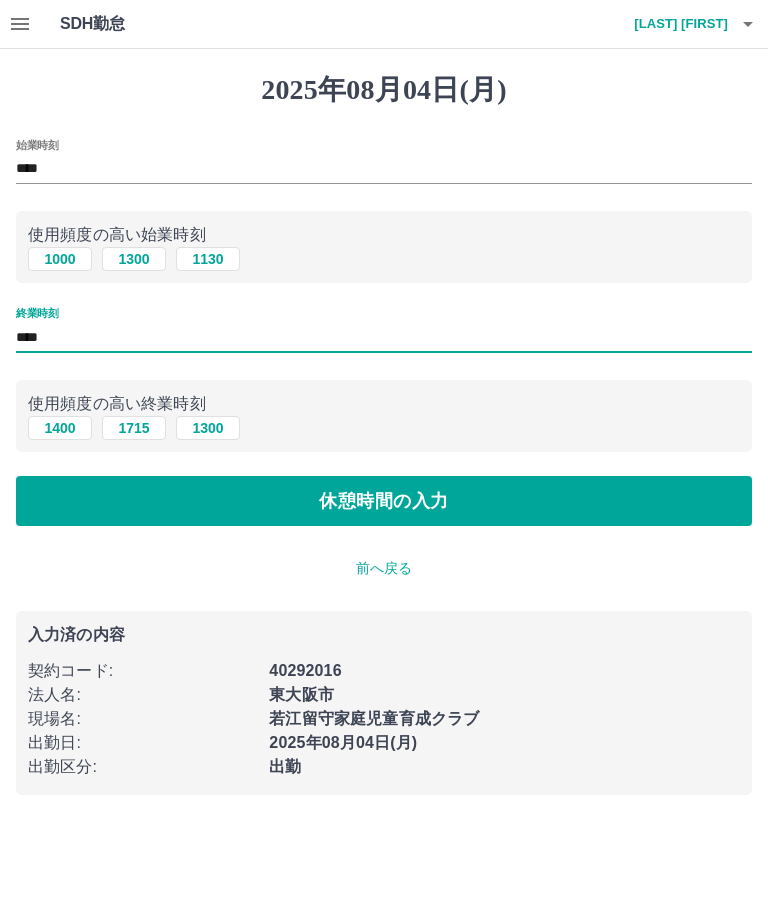 type on "****" 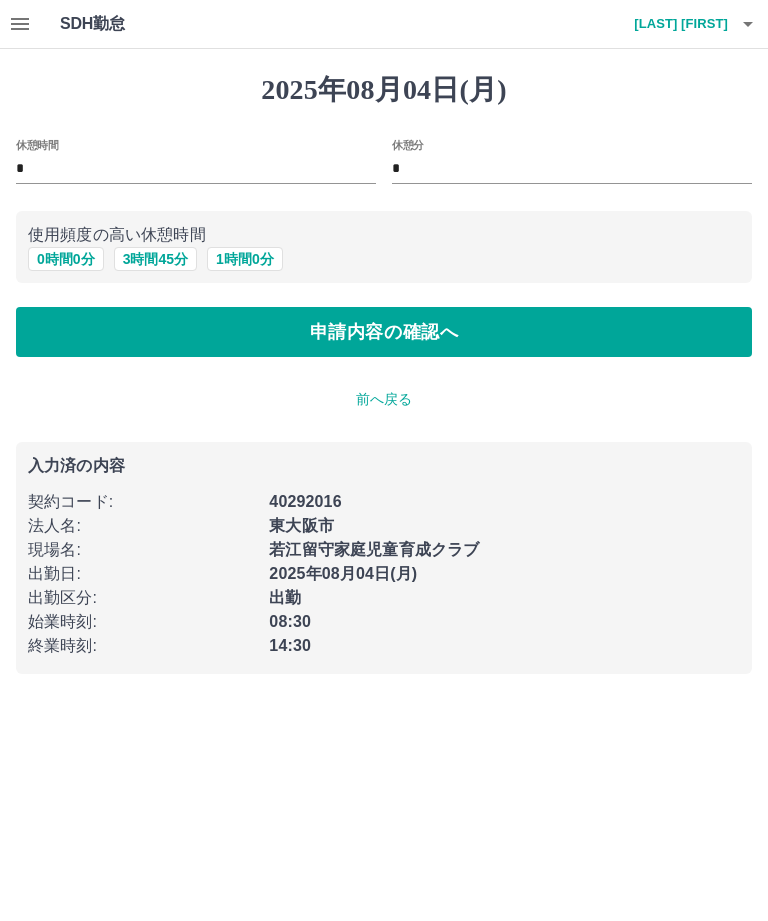click on "申請内容の確認へ" at bounding box center (384, 332) 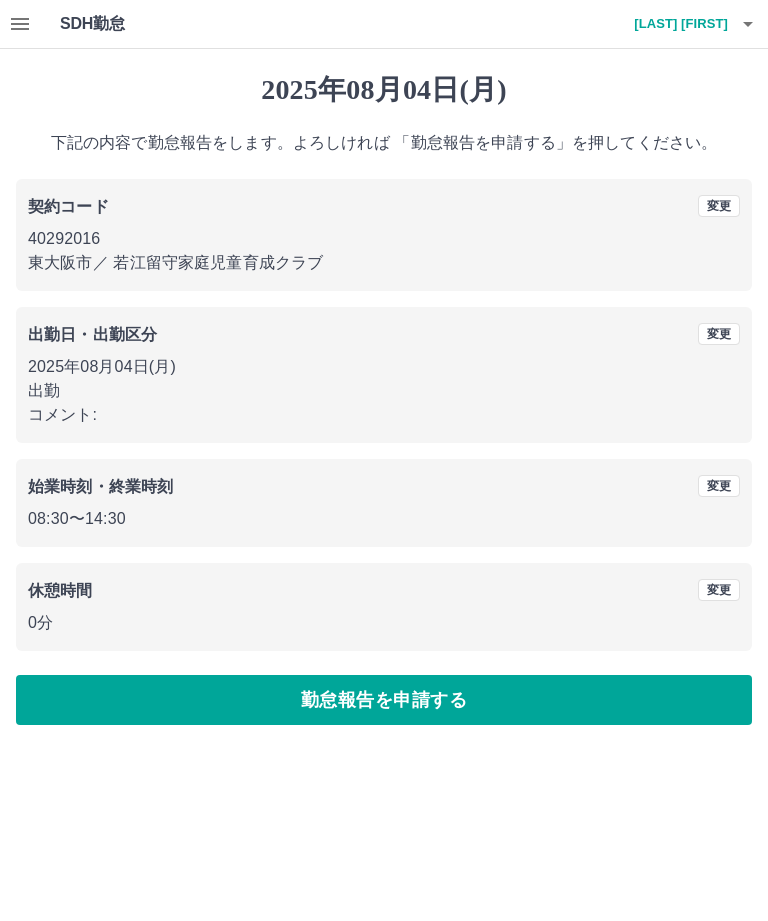 click on "勤怠報告を申請する" at bounding box center (384, 700) 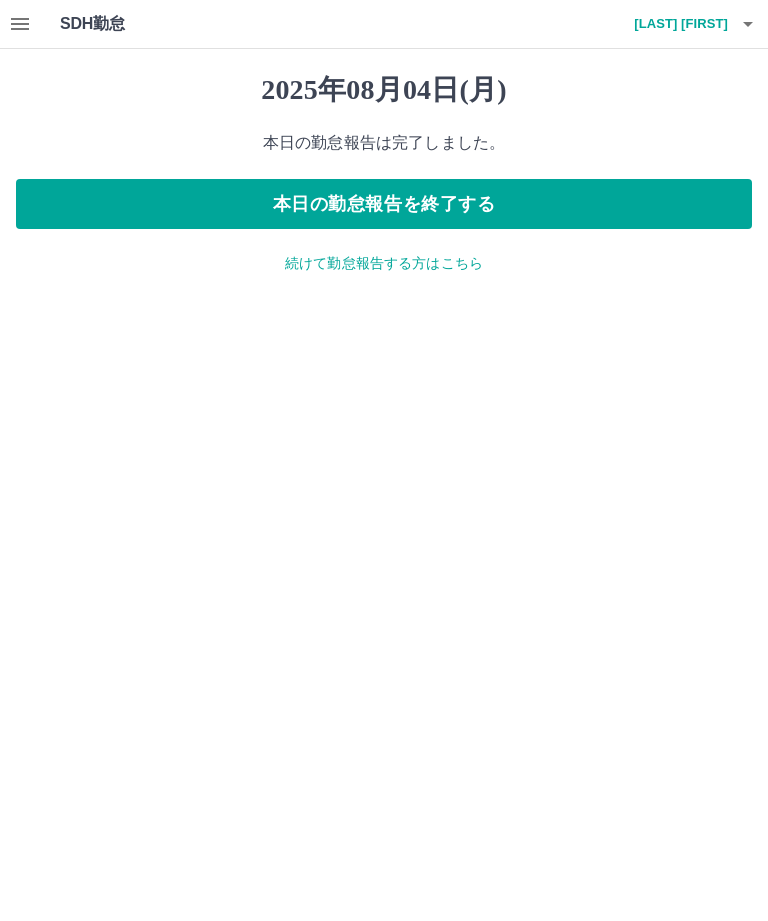 click on "本日の勤怠報告を終了する" at bounding box center [384, 204] 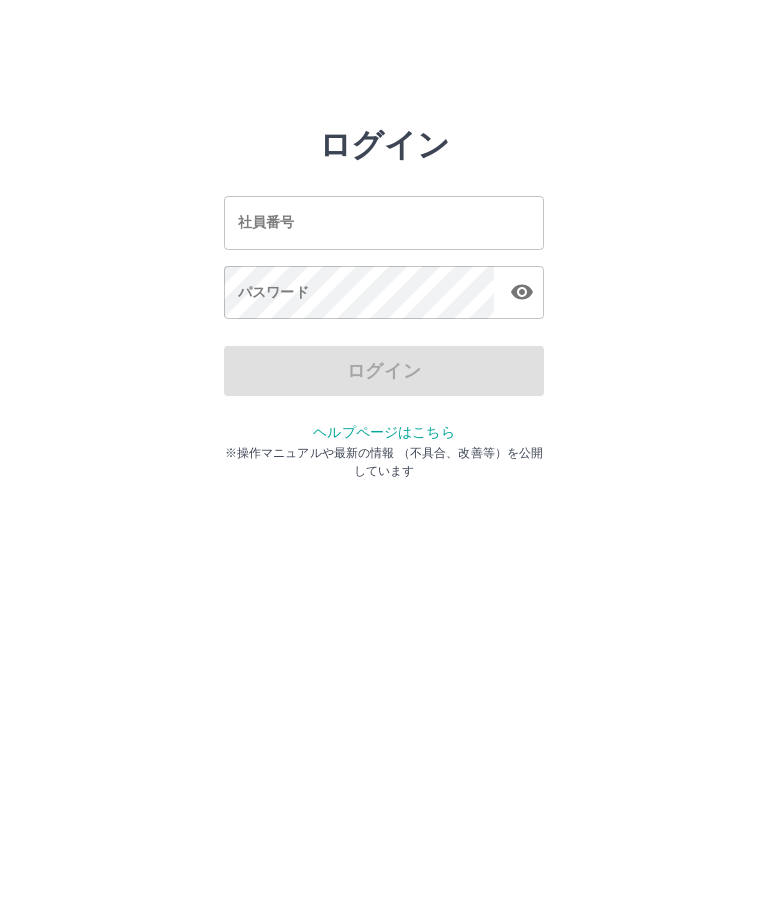scroll, scrollTop: 0, scrollLeft: 0, axis: both 